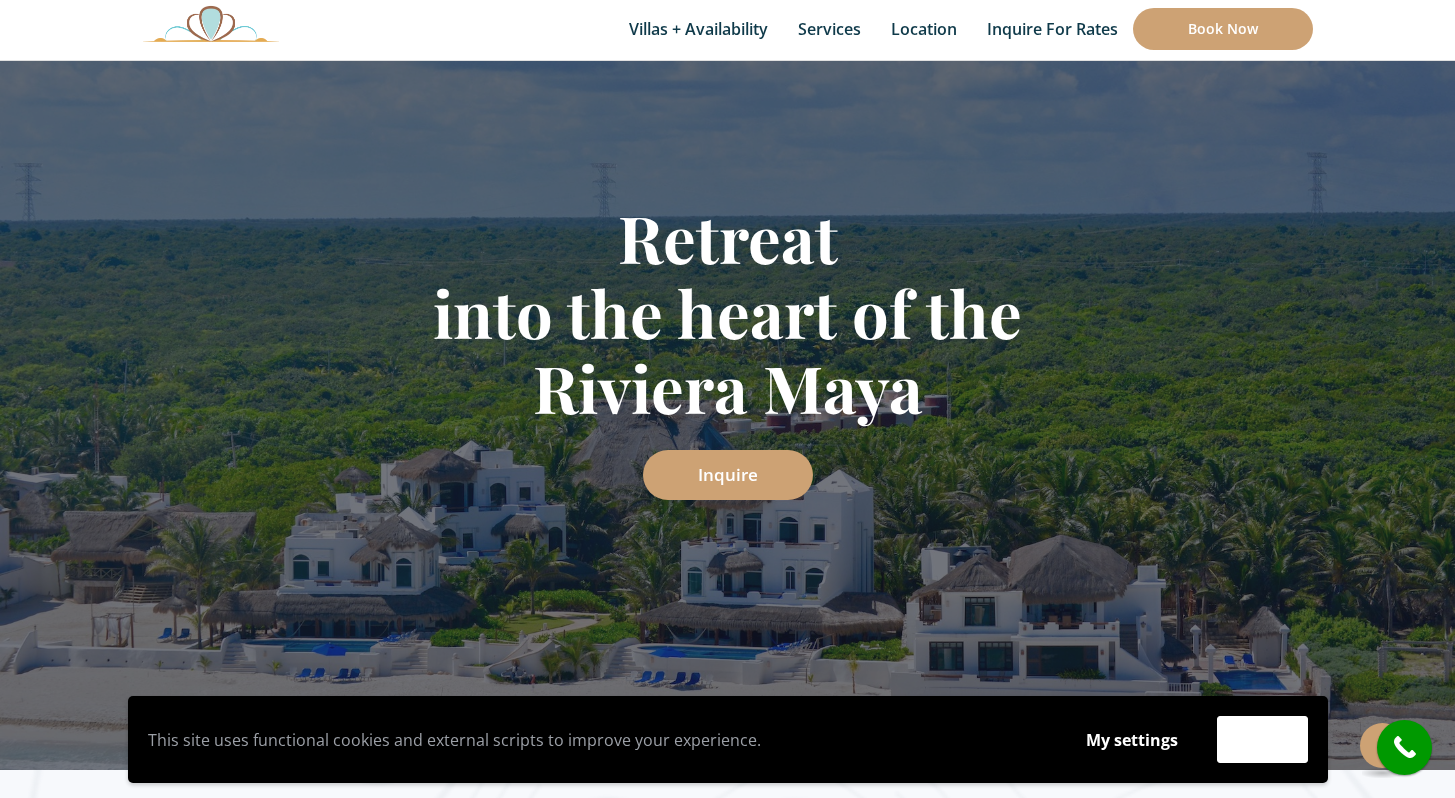 scroll, scrollTop: 207, scrollLeft: 0, axis: vertical 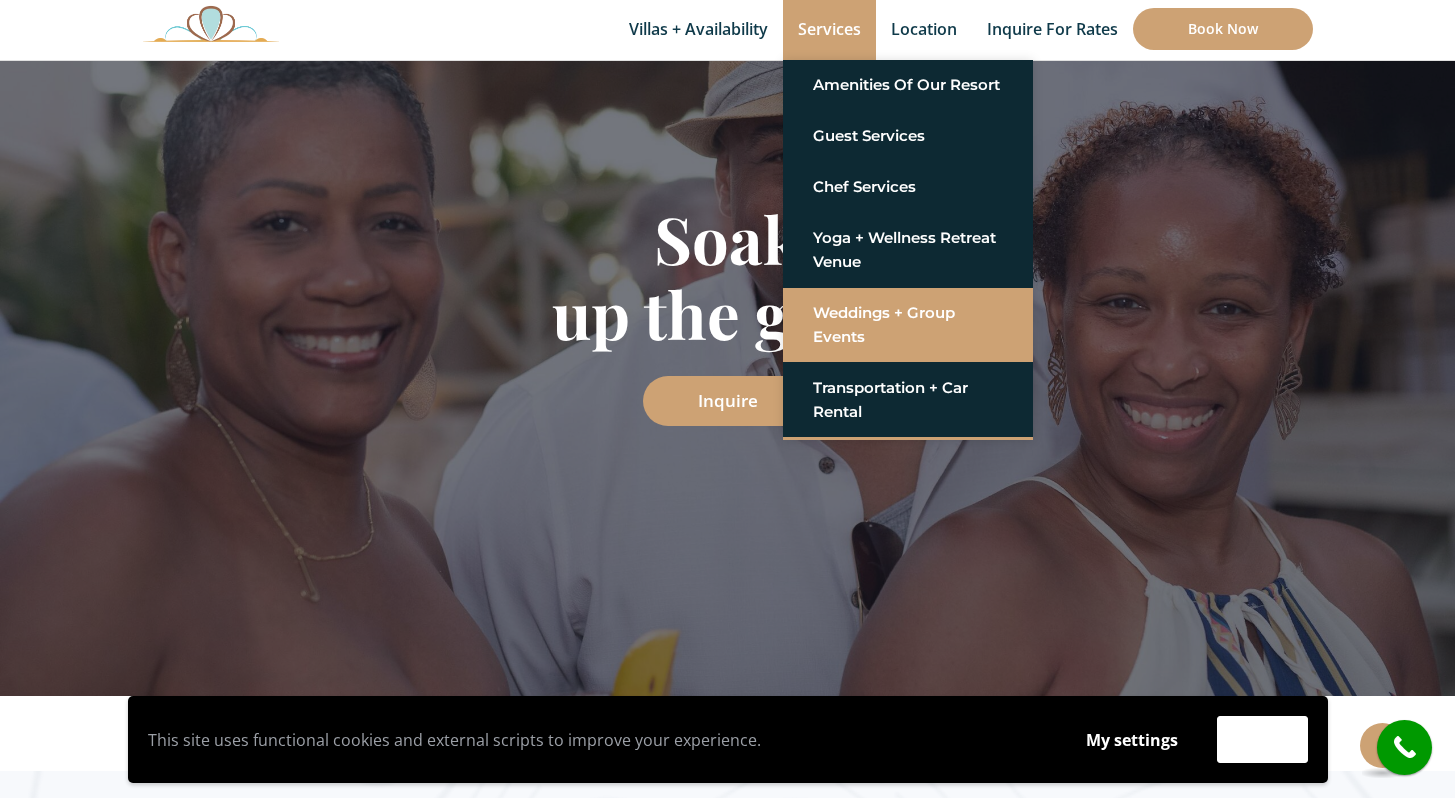 click on "Weddings + Group Events" at bounding box center (908, 325) 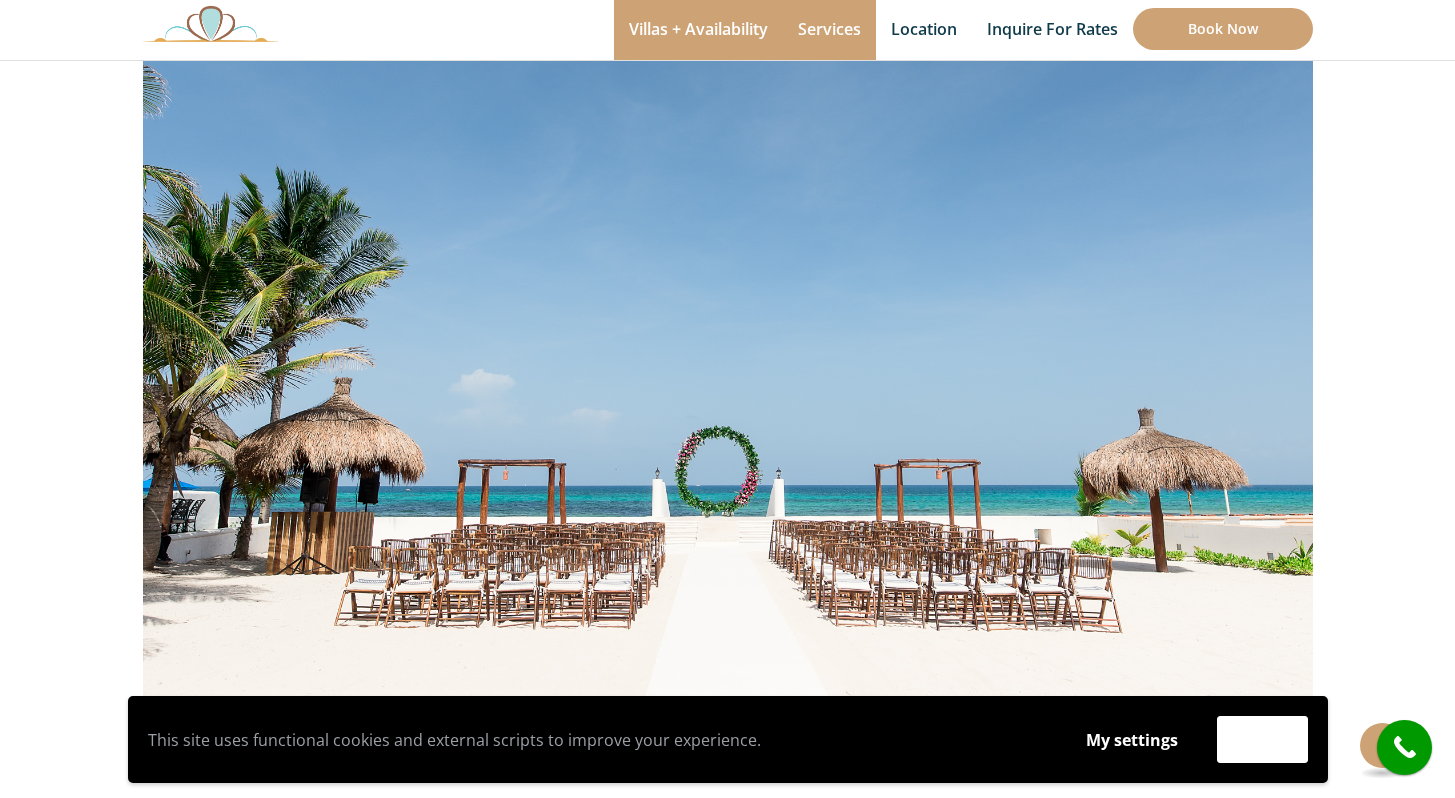 scroll, scrollTop: 512, scrollLeft: 0, axis: vertical 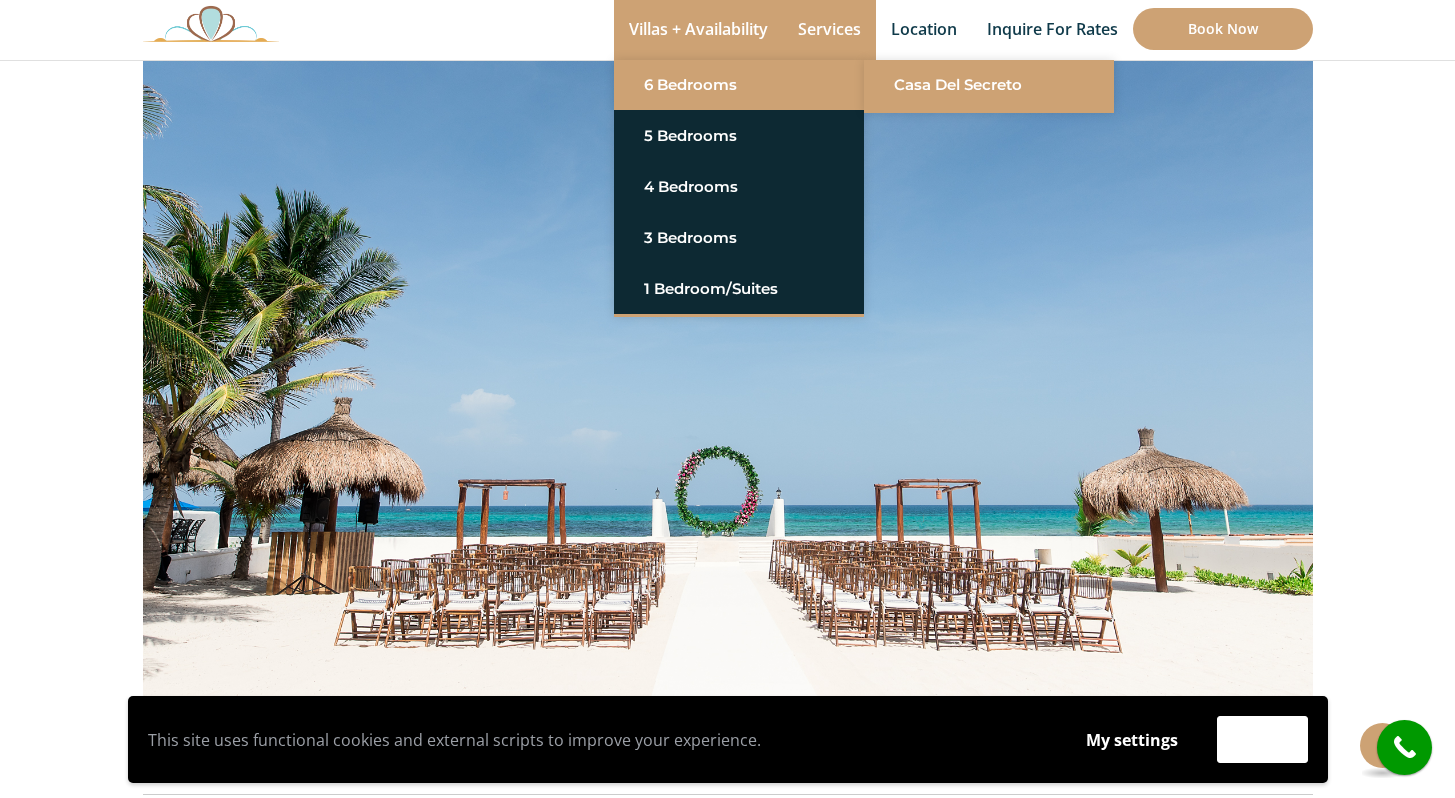 click on "Casa del Secreto" at bounding box center [989, 85] 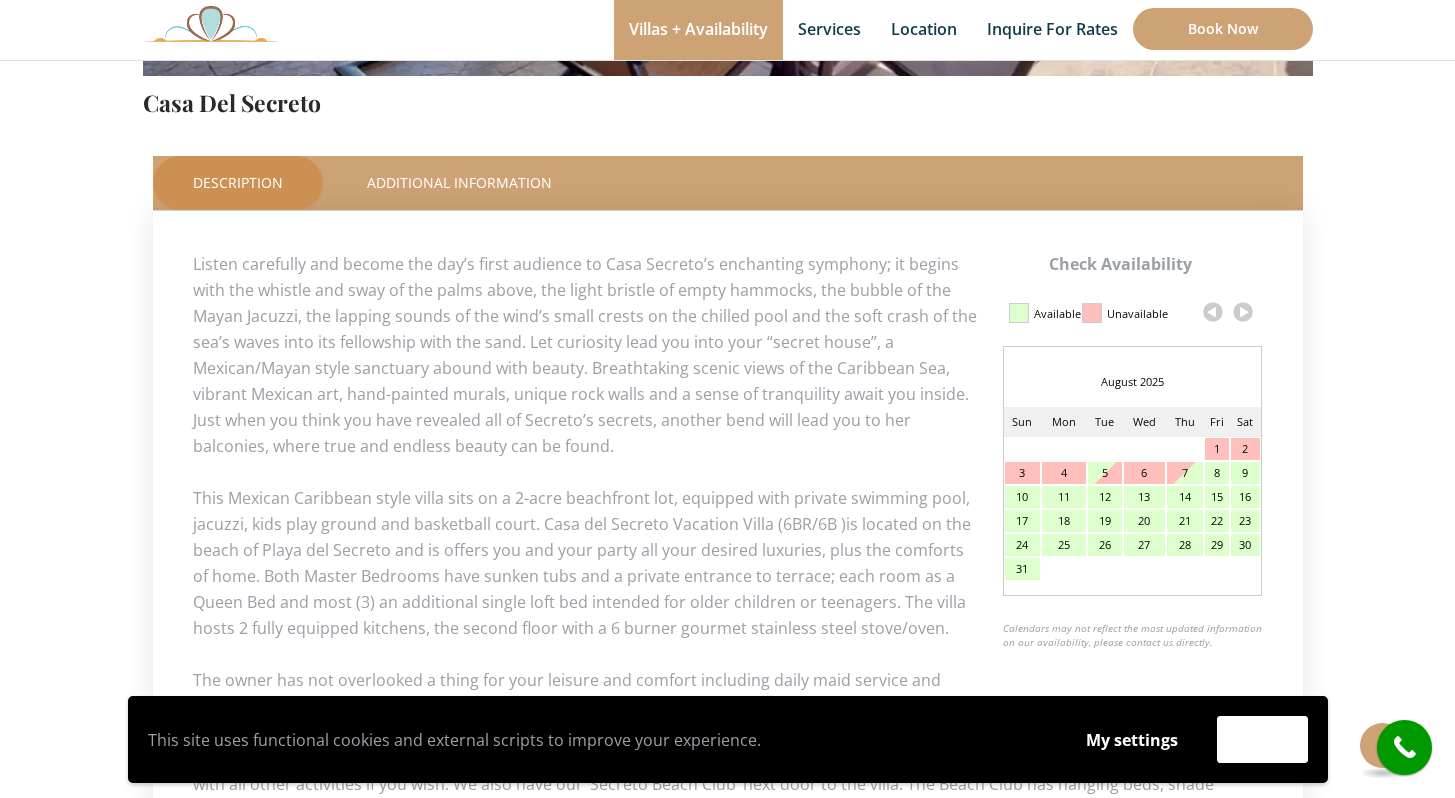 scroll, scrollTop: 0, scrollLeft: 0, axis: both 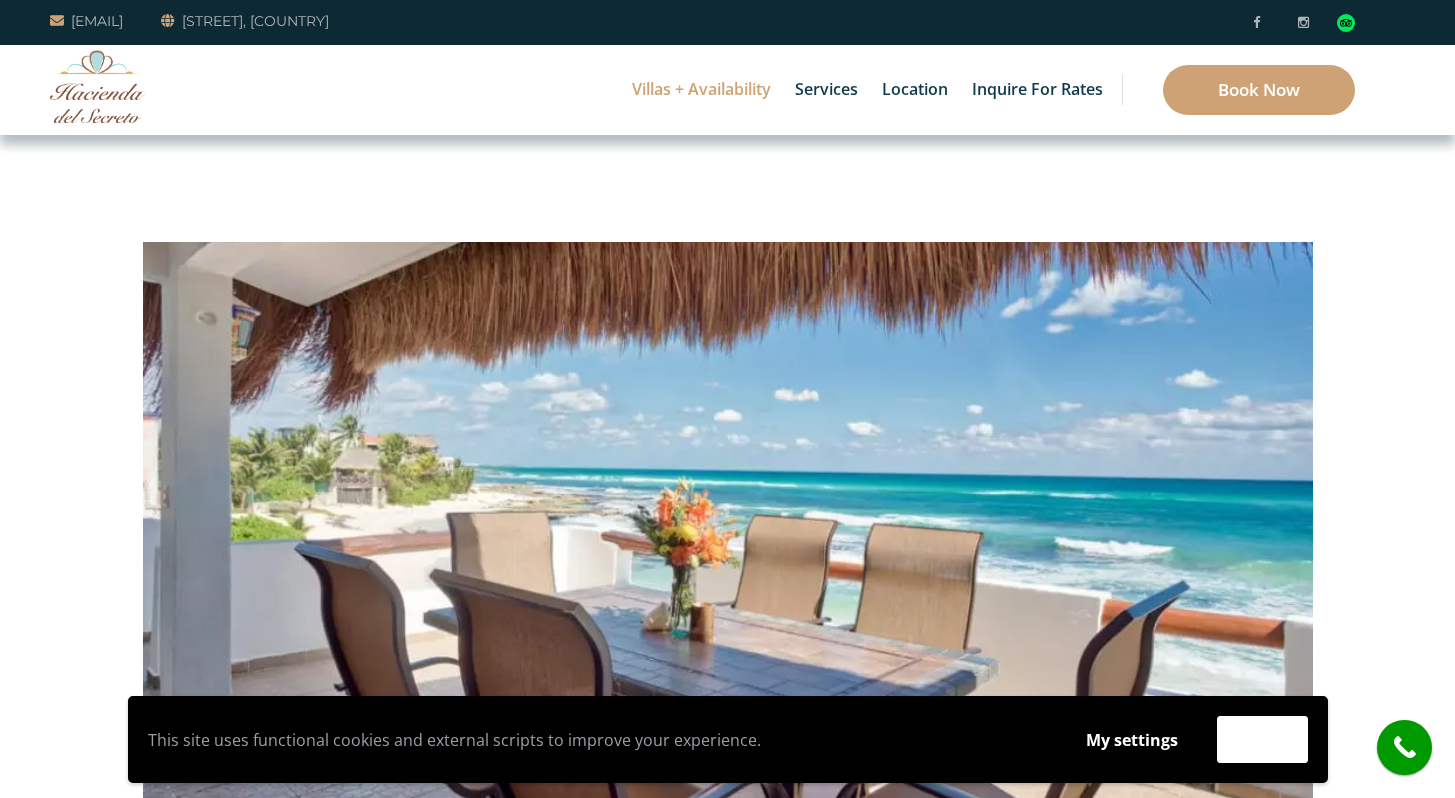 click on "Amenities of Our Resort" at bounding box center [908, 85] 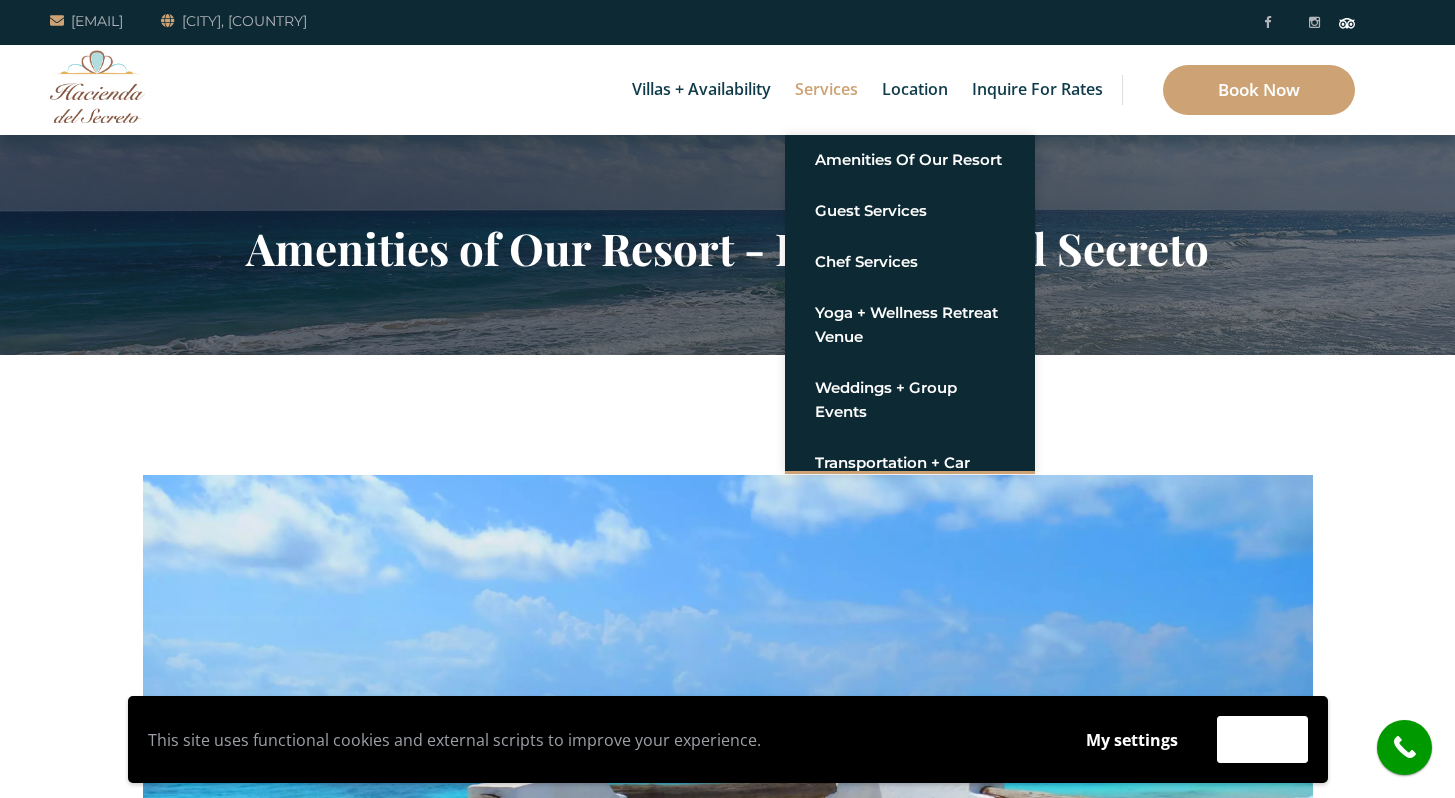 scroll, scrollTop: 0, scrollLeft: 0, axis: both 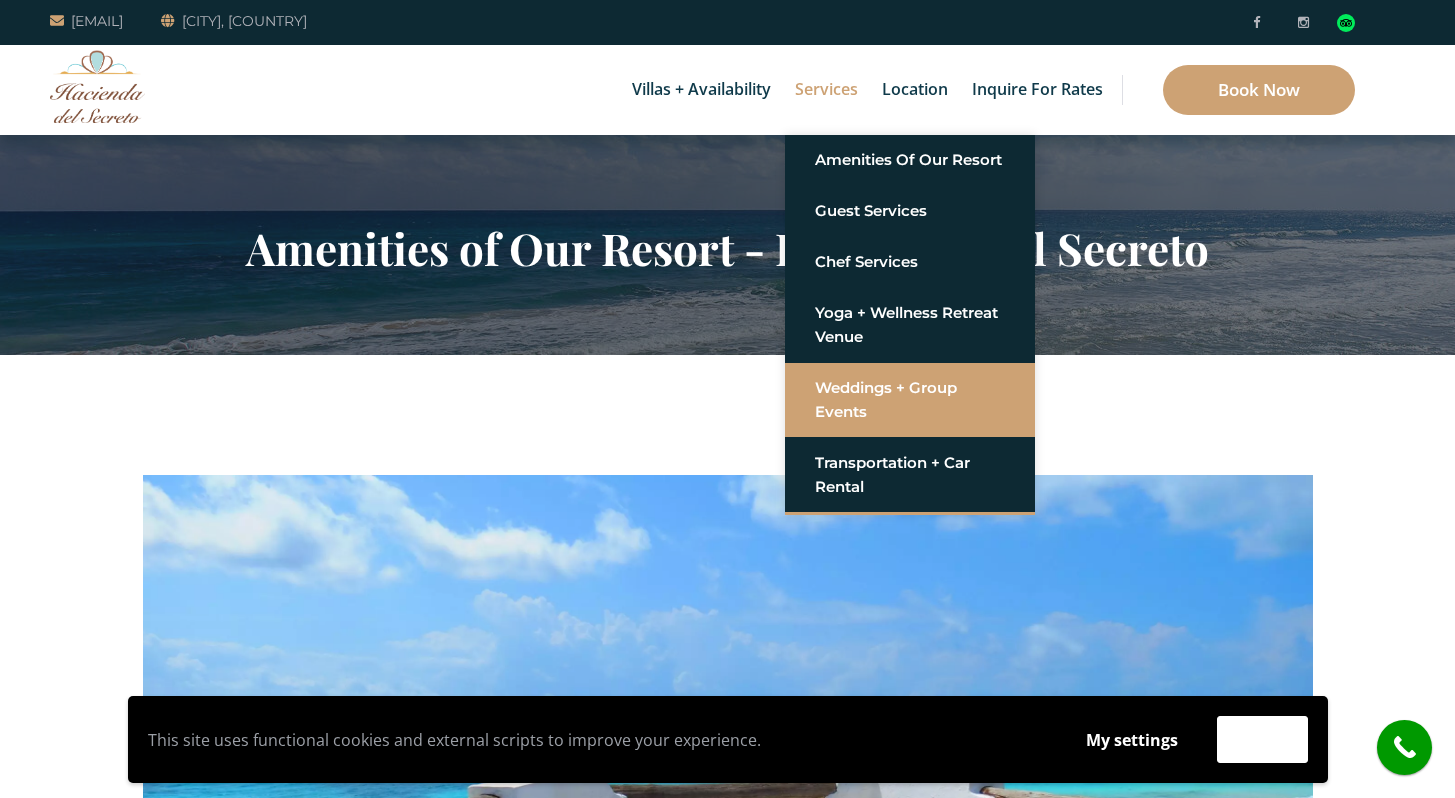 click on "Weddings + Group Events" at bounding box center [910, 400] 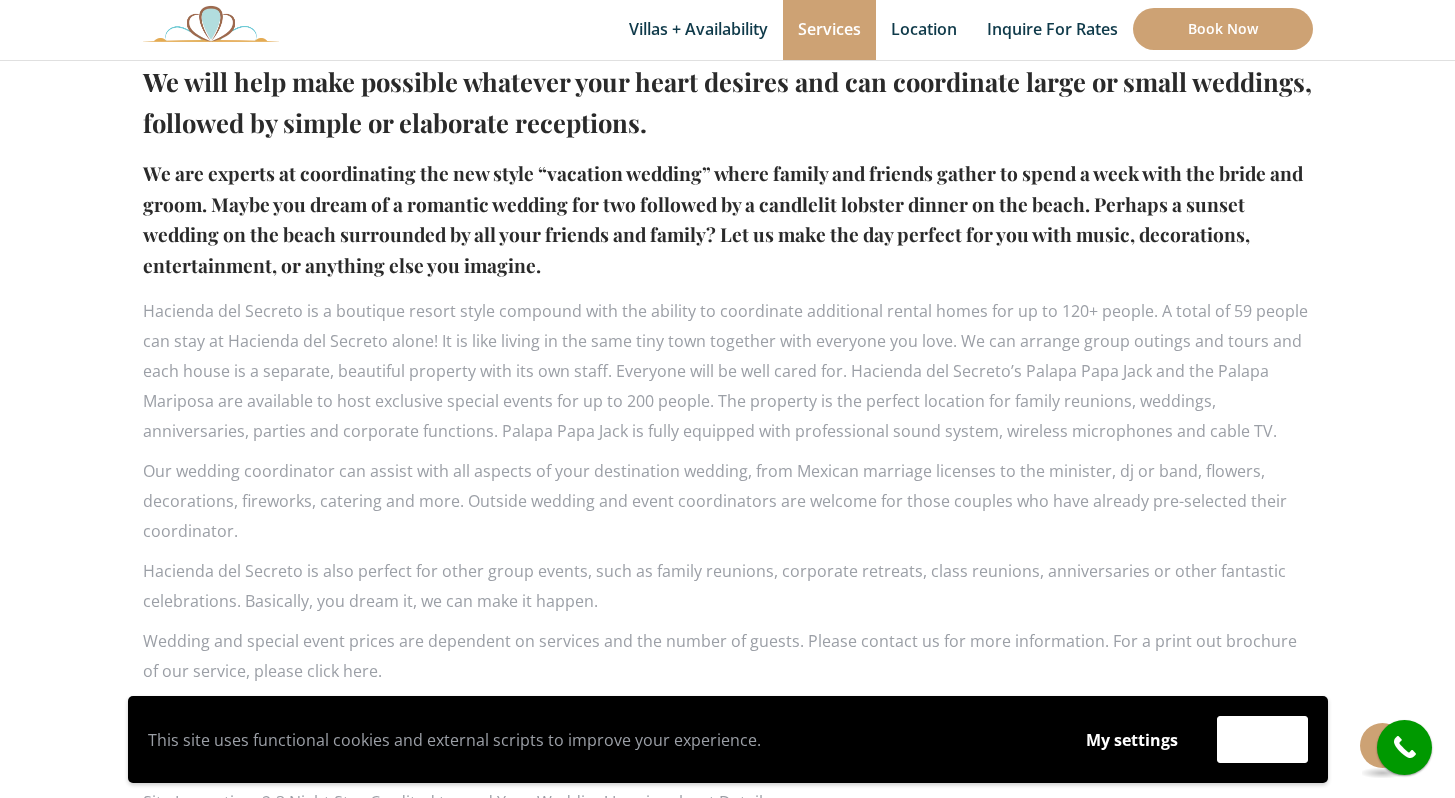 scroll, scrollTop: 1379, scrollLeft: 0, axis: vertical 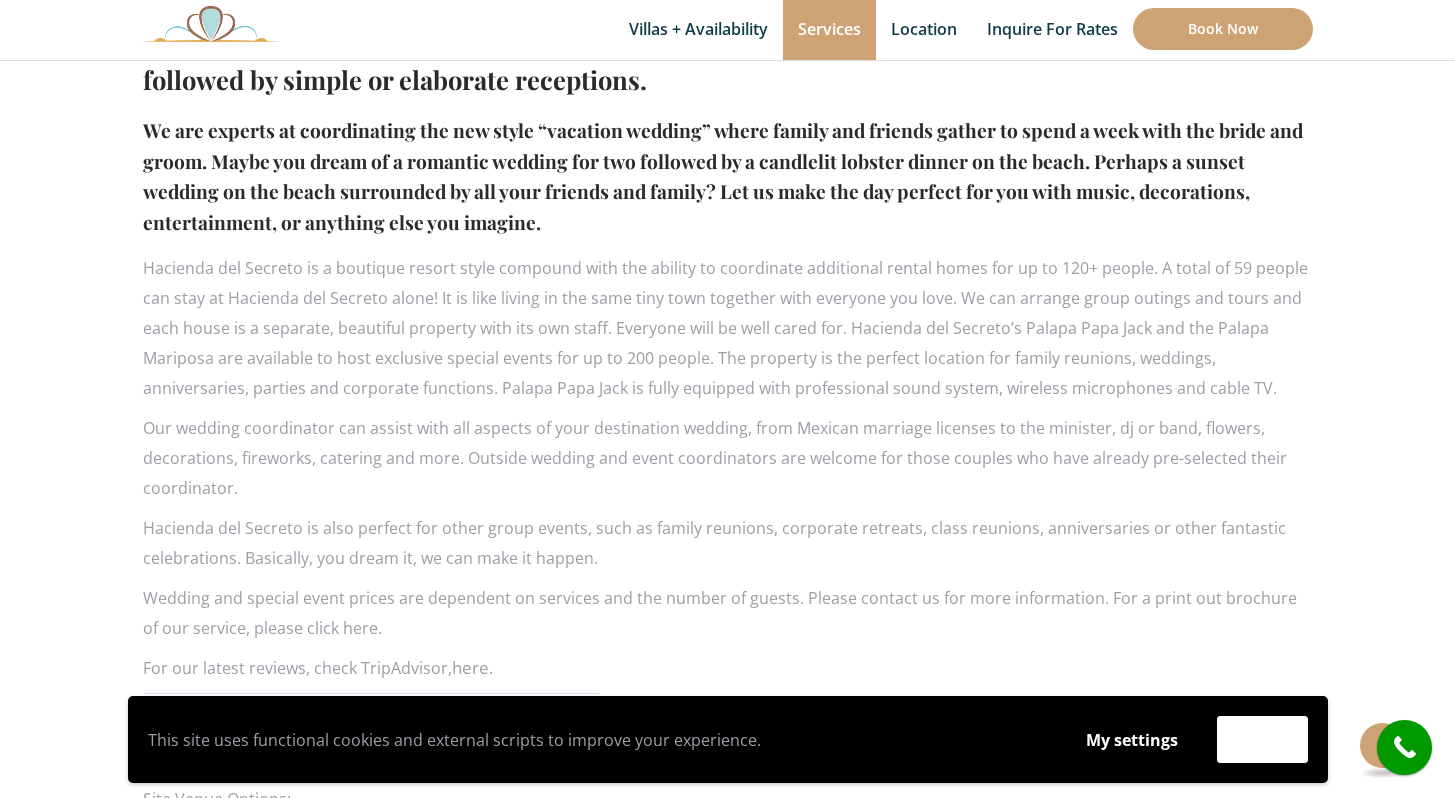 click on "Wedding and special event prices are dependent on services and the number of guests. Please contact us for more information. For a print out brochure of our service, please click here." at bounding box center (728, 613) 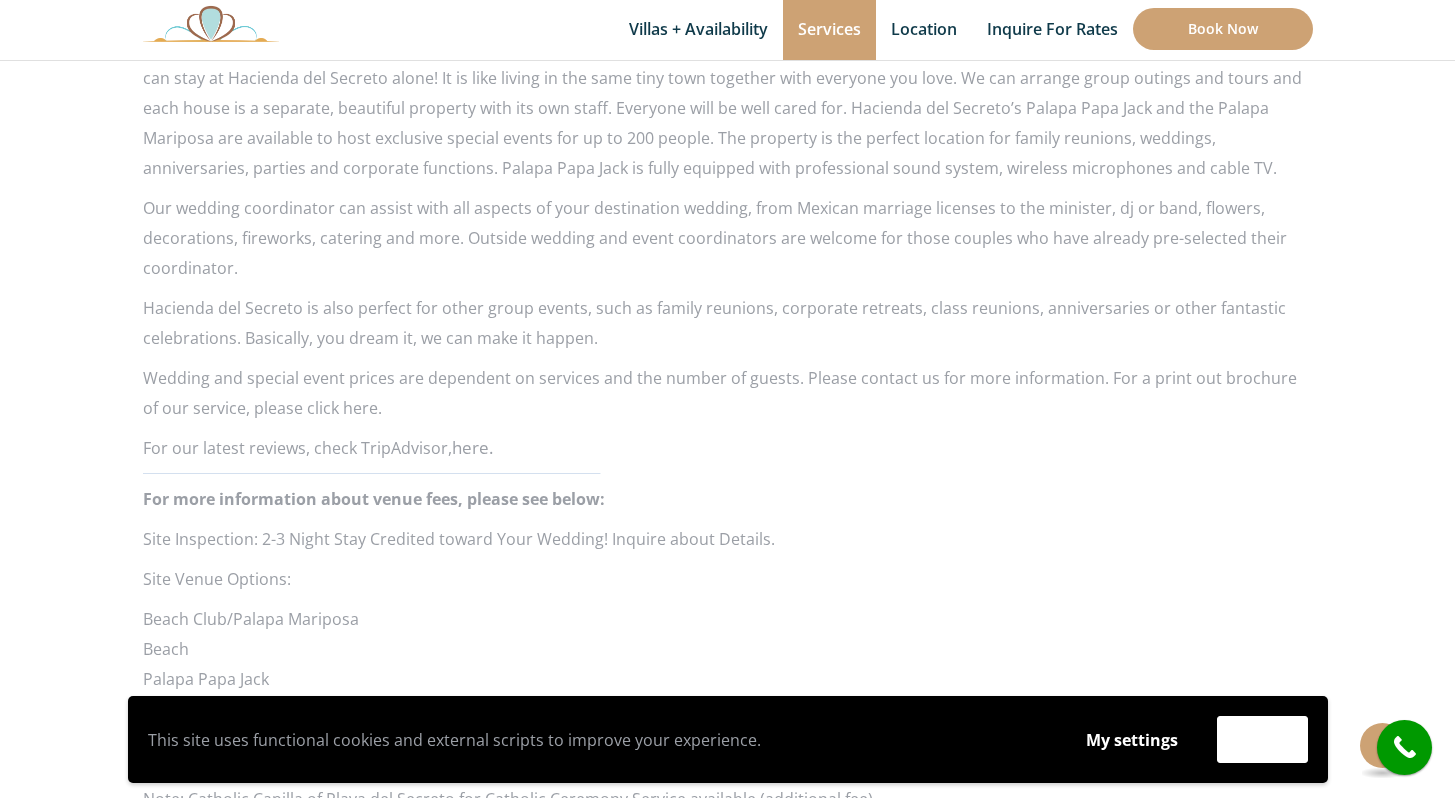 scroll, scrollTop: 1638, scrollLeft: 0, axis: vertical 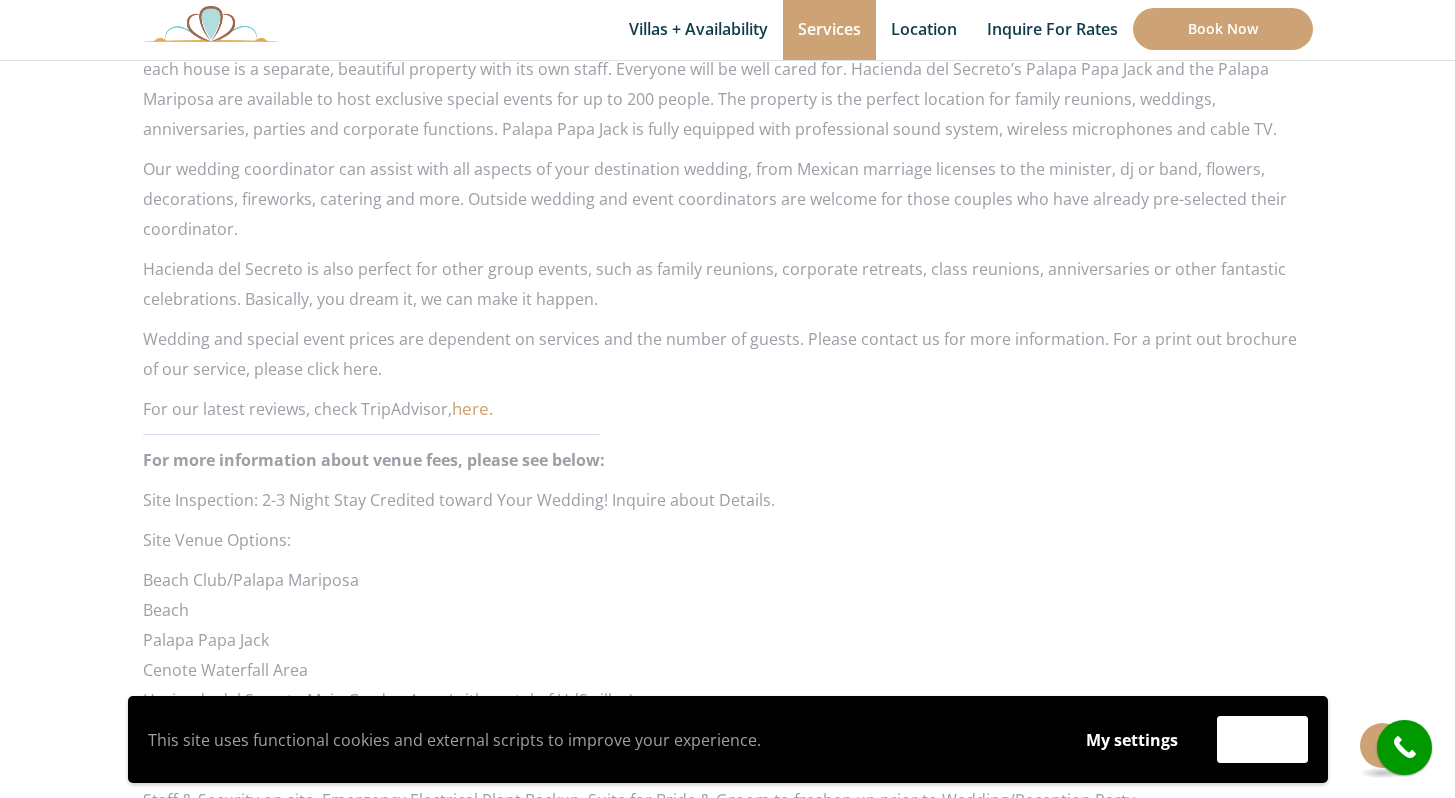 click on "here." at bounding box center [472, 408] 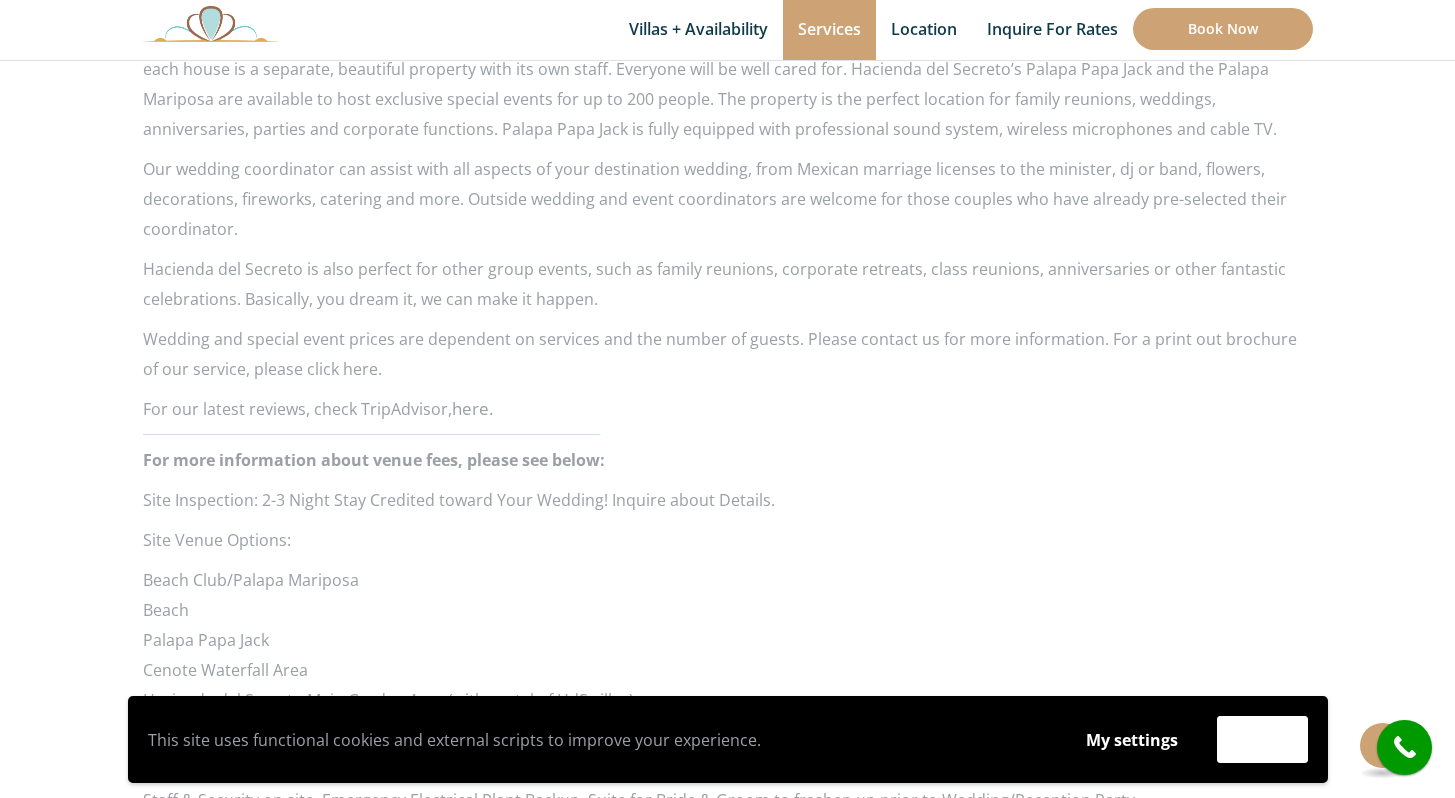 click on "Wedding and special event prices are dependent on services and the number of guests. Please contact us for more information. For a print out brochure of our service, please click here." at bounding box center (728, 354) 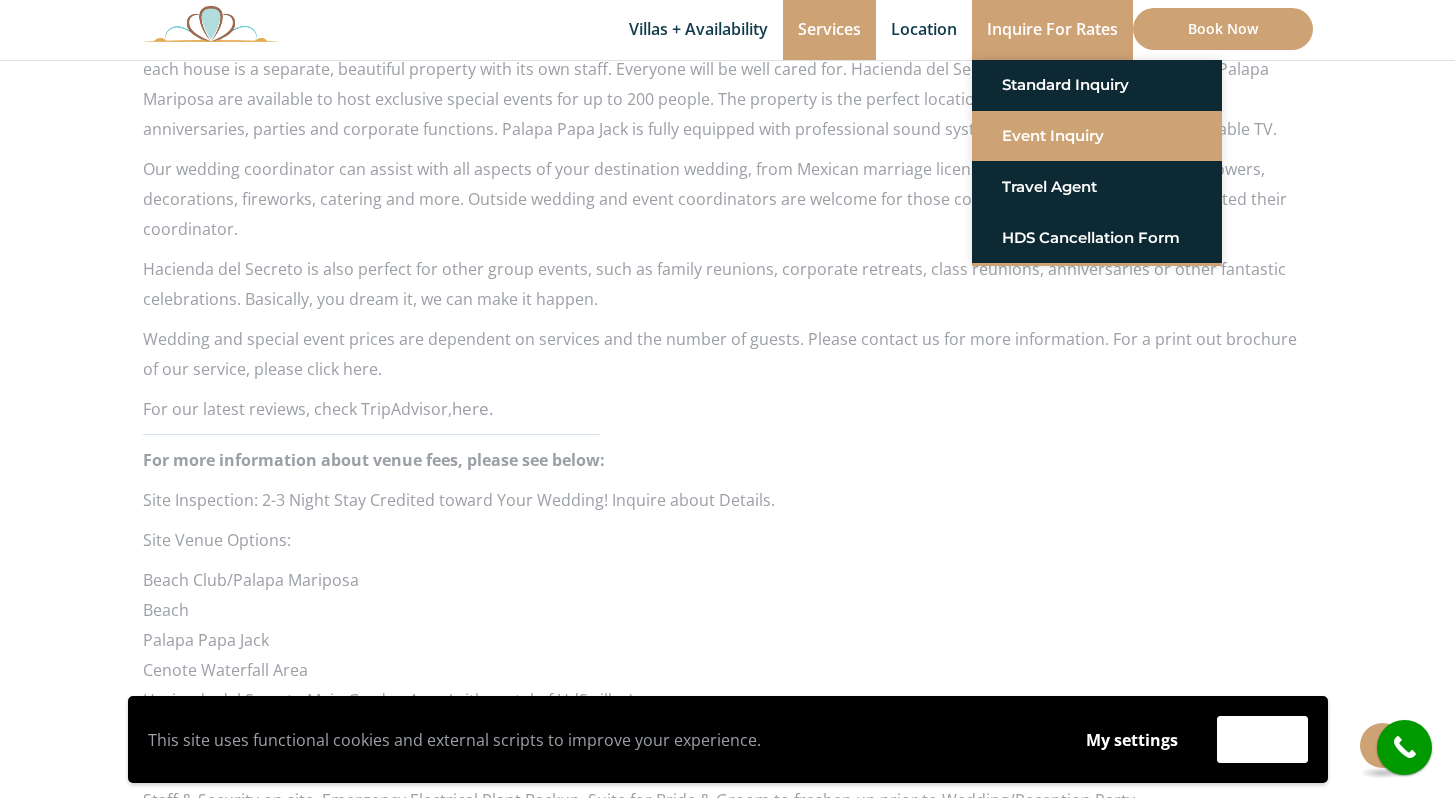 click on "Event Inquiry" at bounding box center (1097, 136) 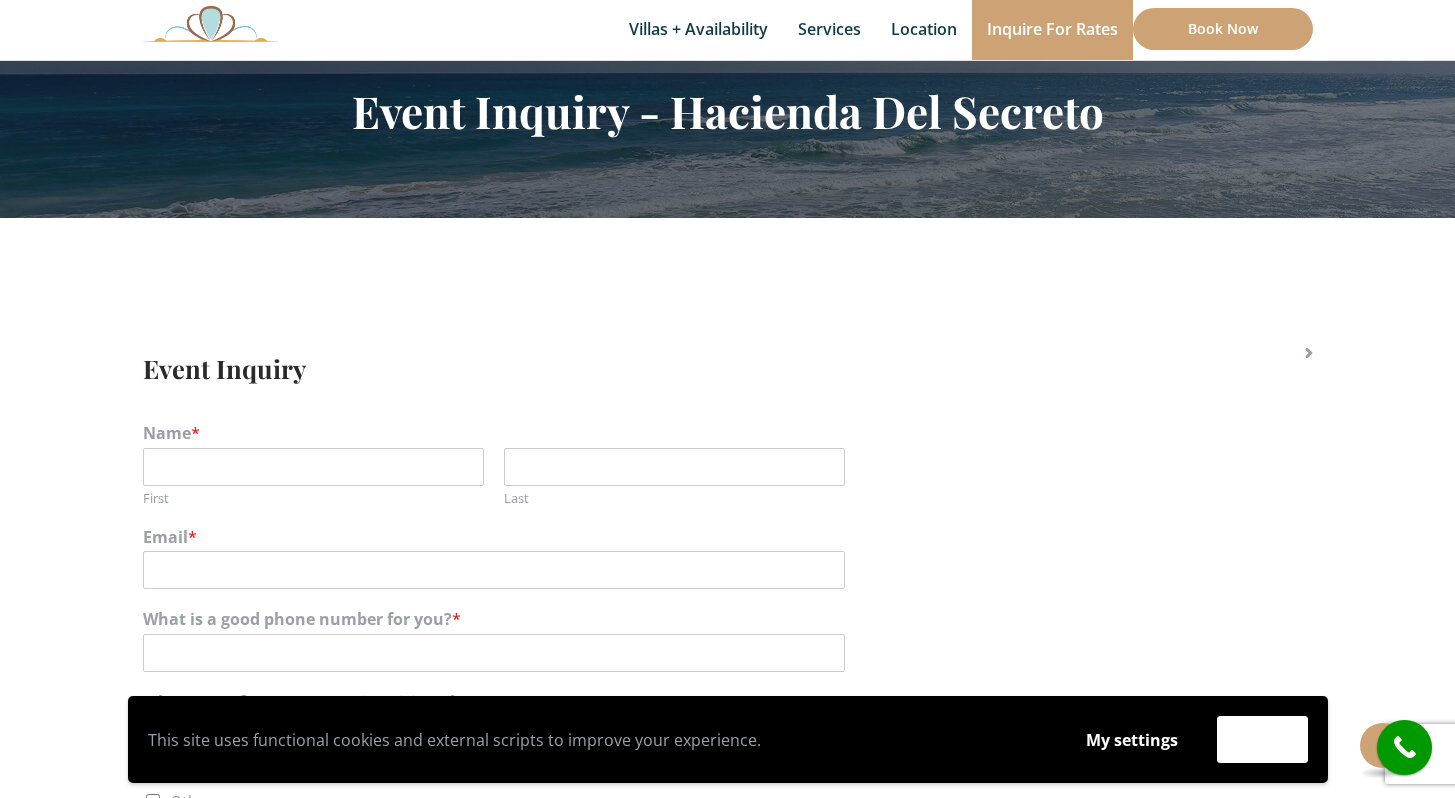 scroll, scrollTop: 0, scrollLeft: 0, axis: both 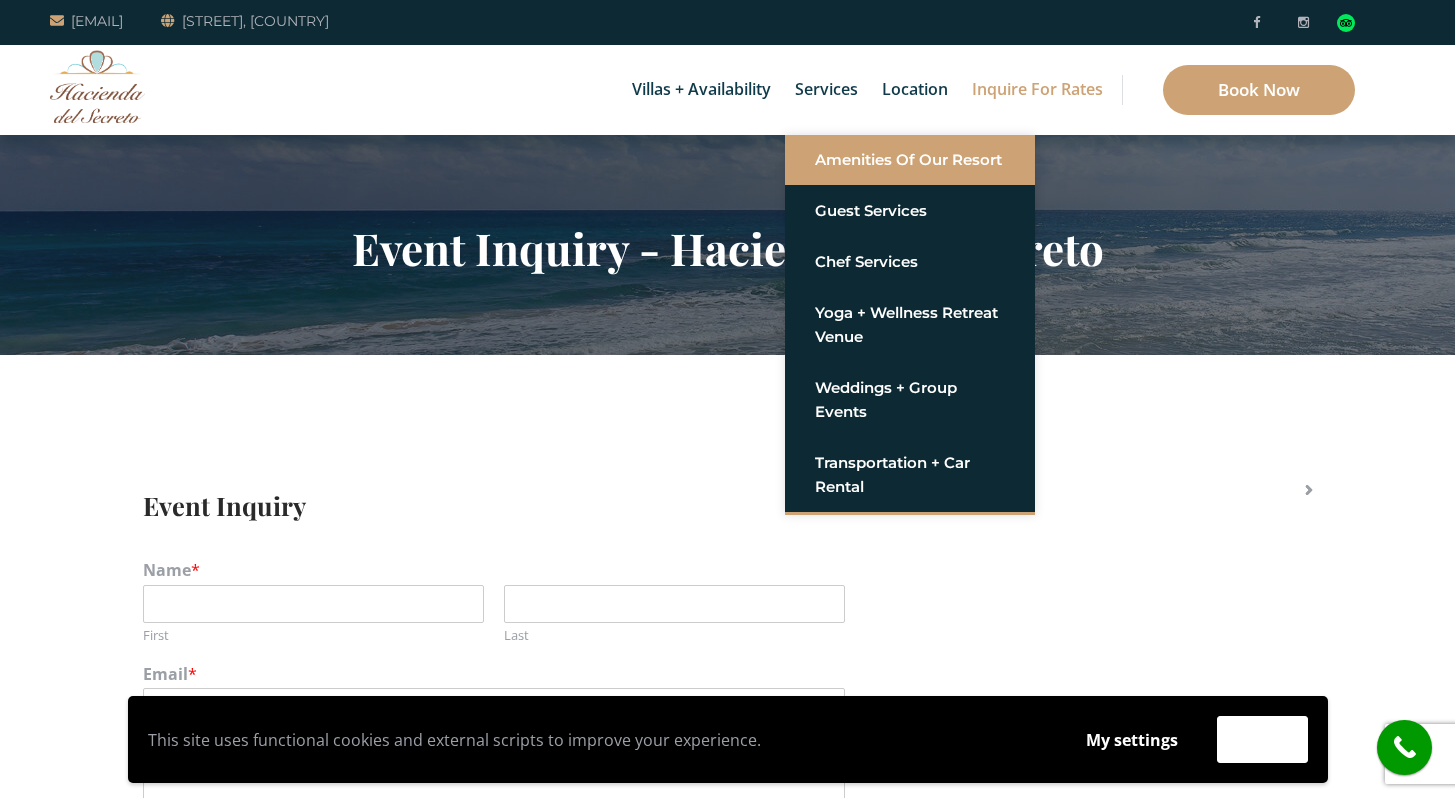 click on "Amenities of Our Resort" at bounding box center (910, 160) 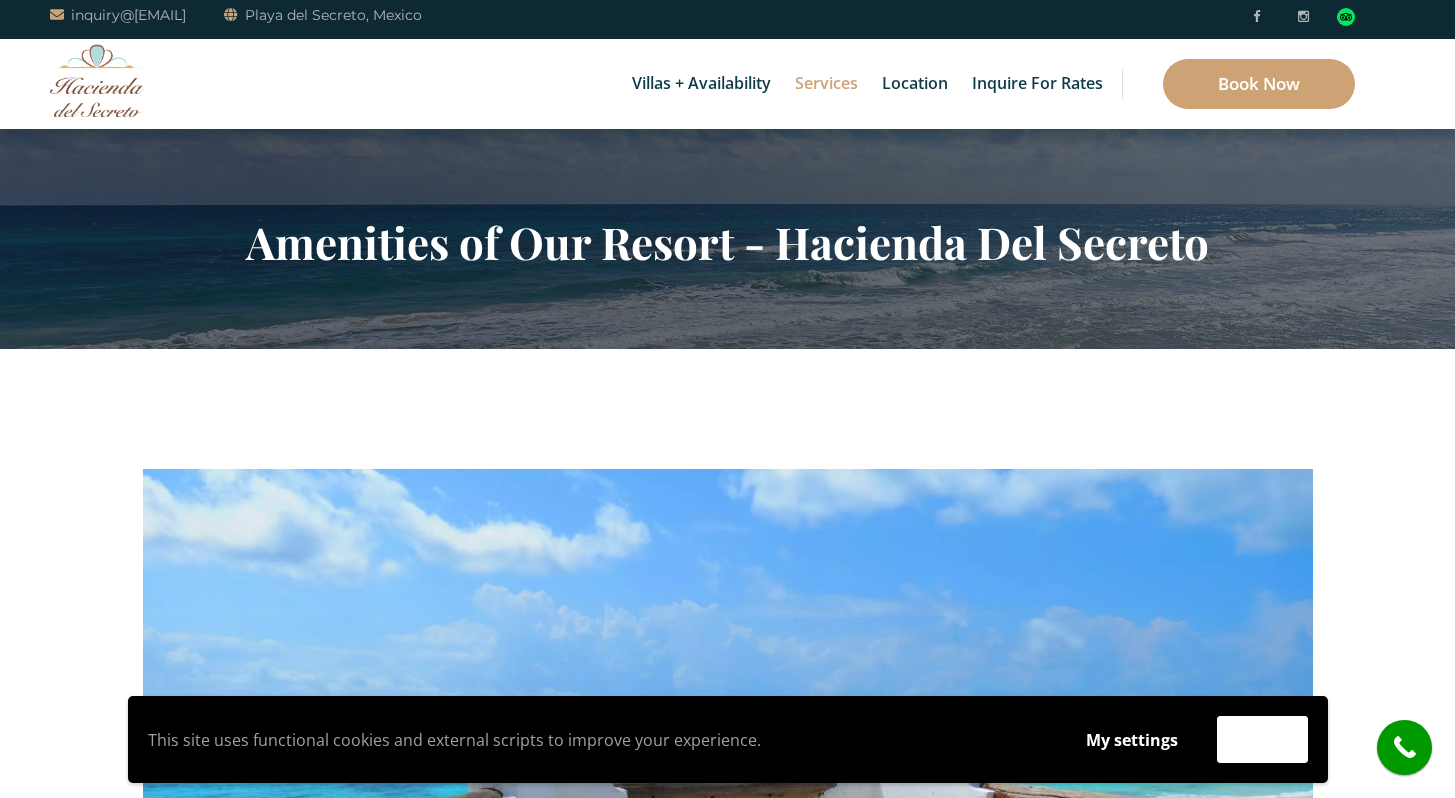scroll, scrollTop: 1, scrollLeft: 0, axis: vertical 